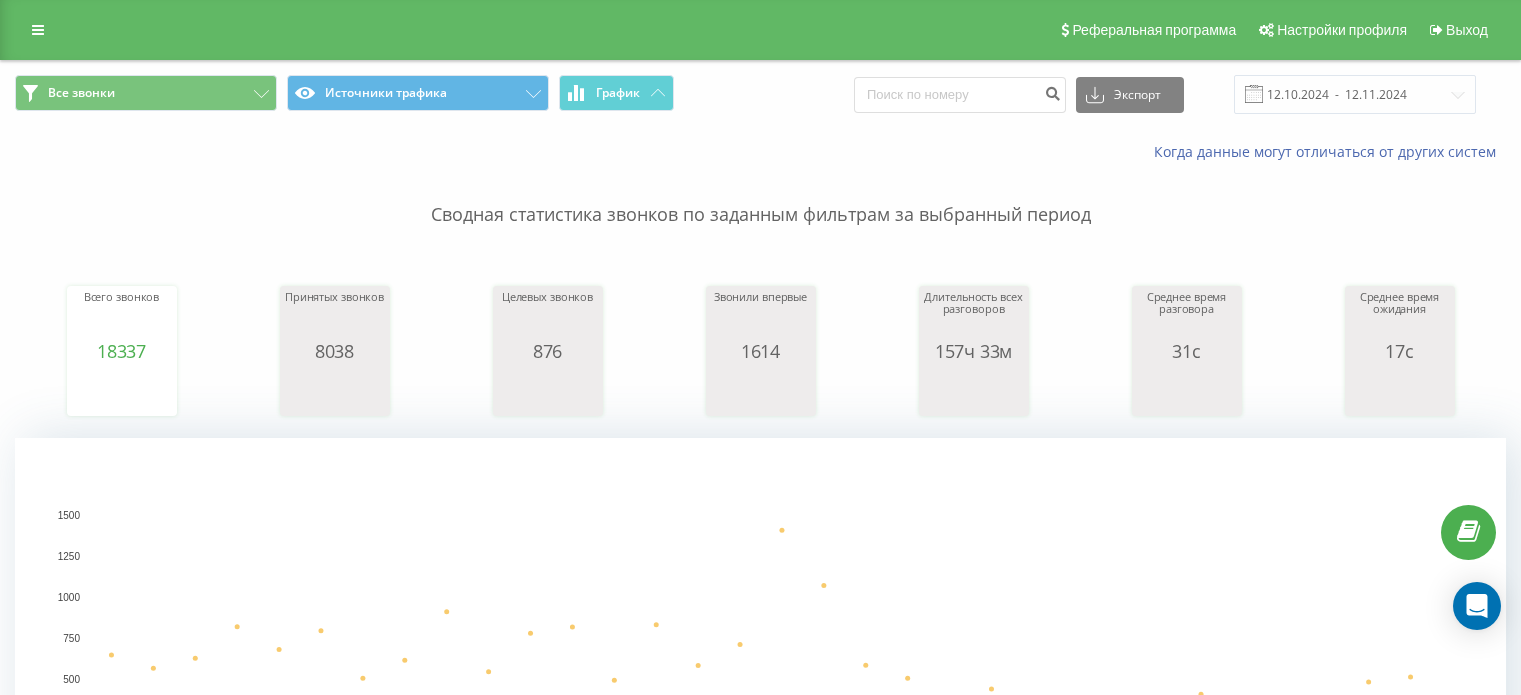 scroll, scrollTop: 0, scrollLeft: 0, axis: both 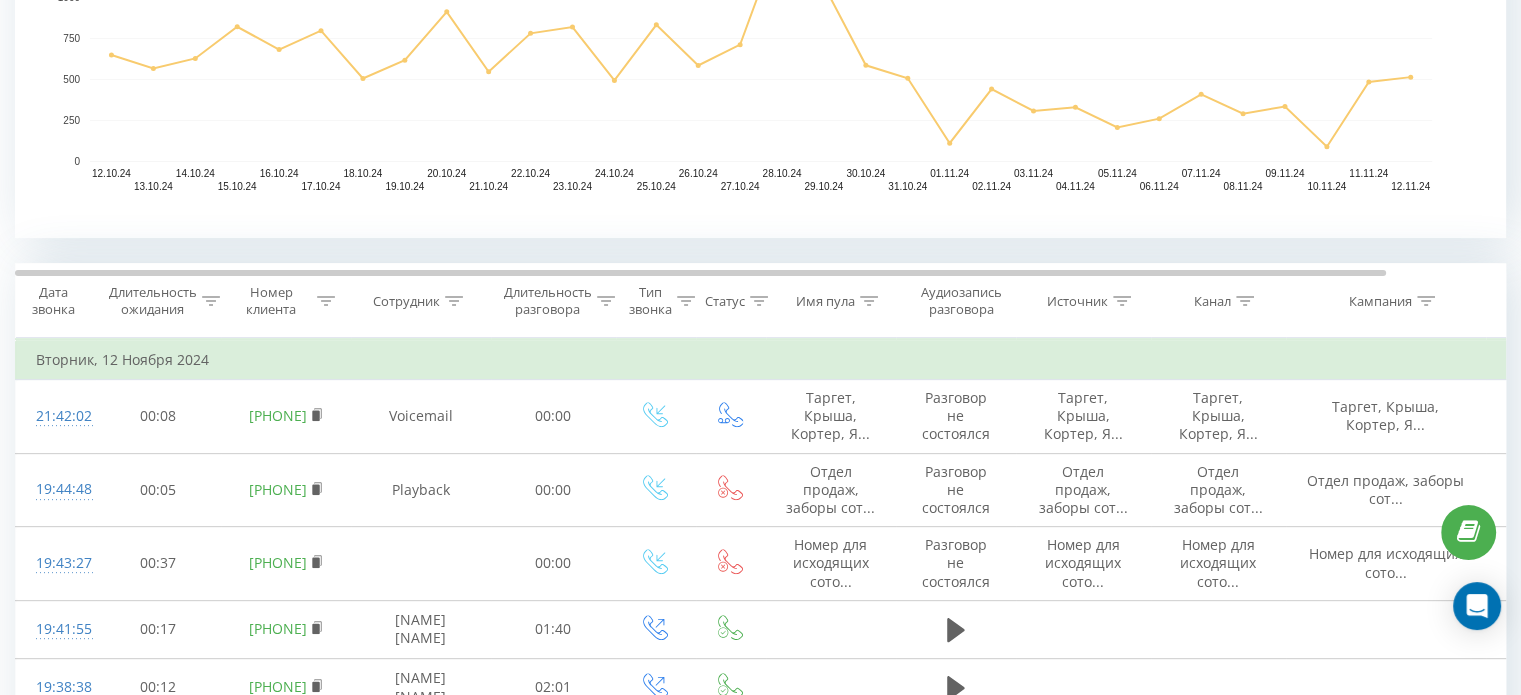 click on "Сотрудник" at bounding box center (406, 301) 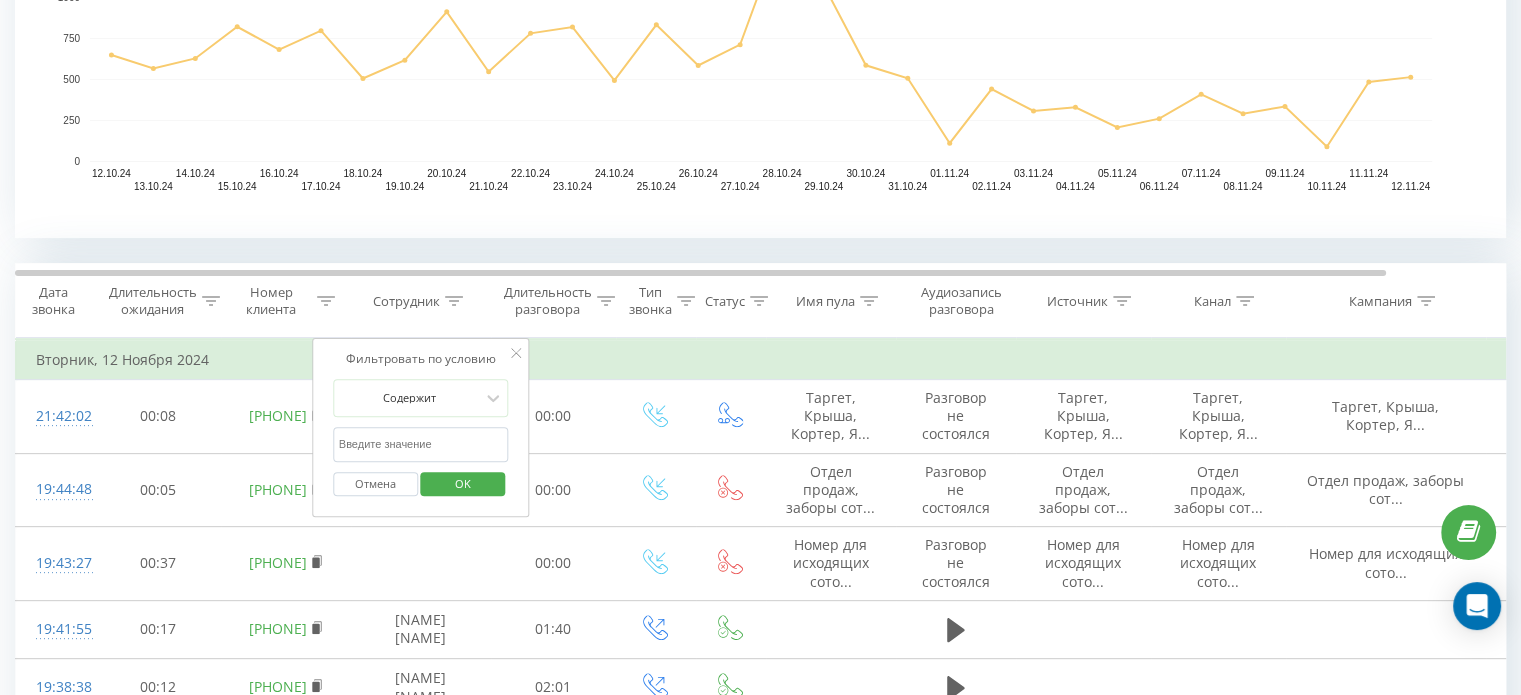 click at bounding box center (421, 444) 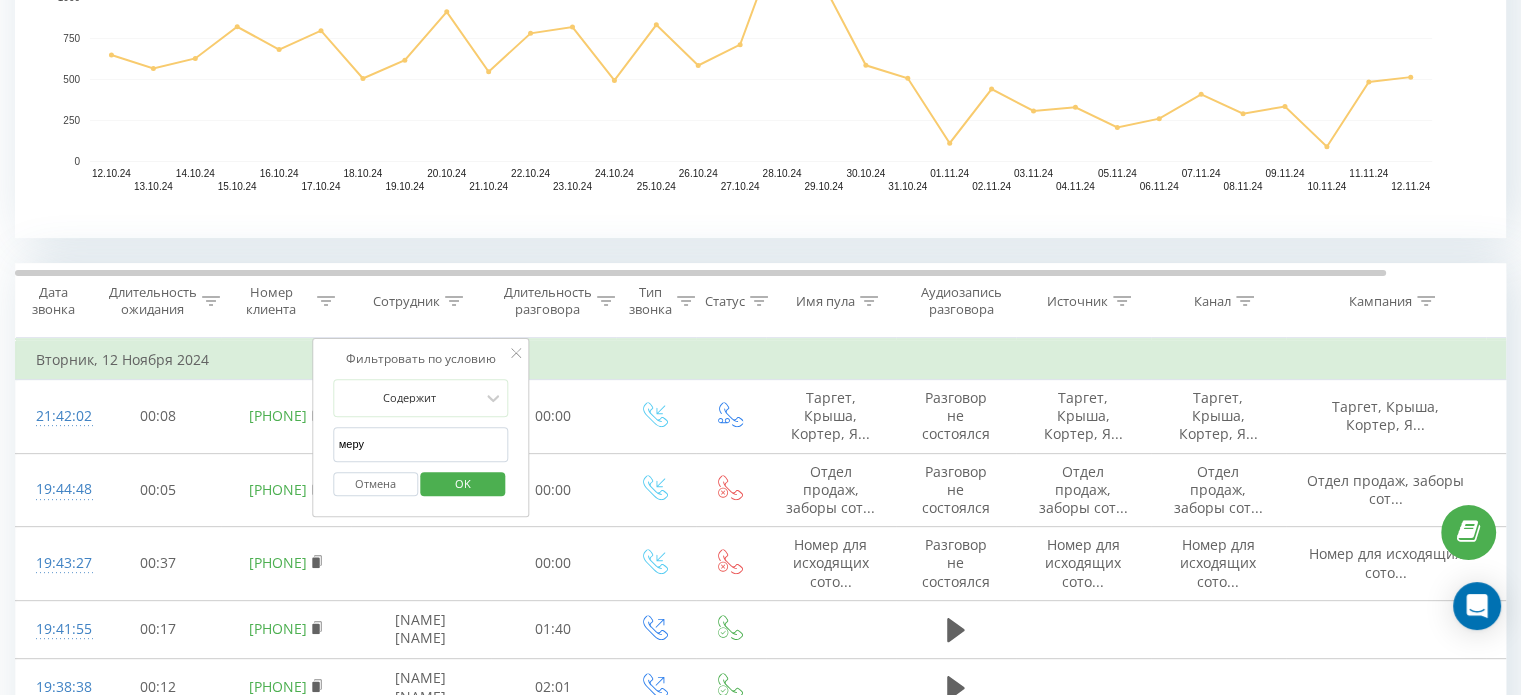 type on "мерует" 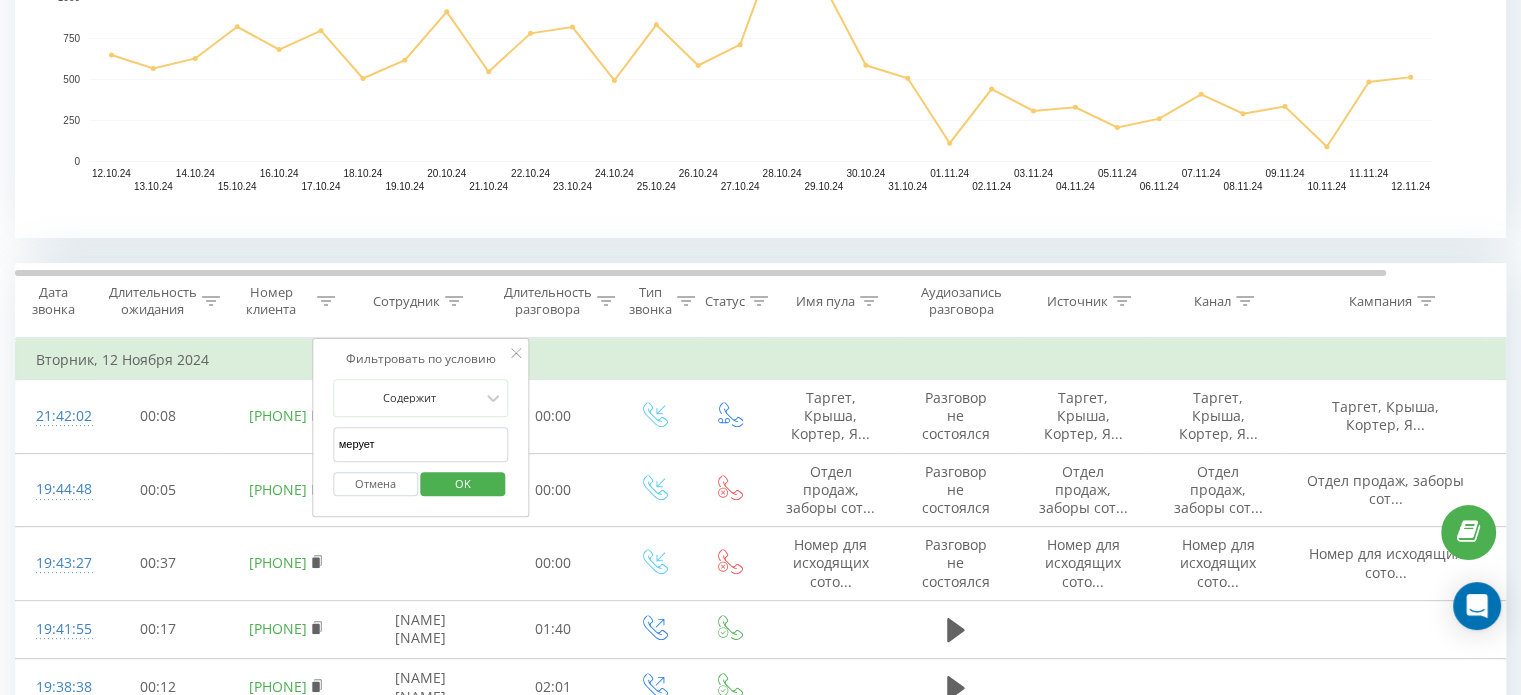 click on "OK" at bounding box center [463, 484] 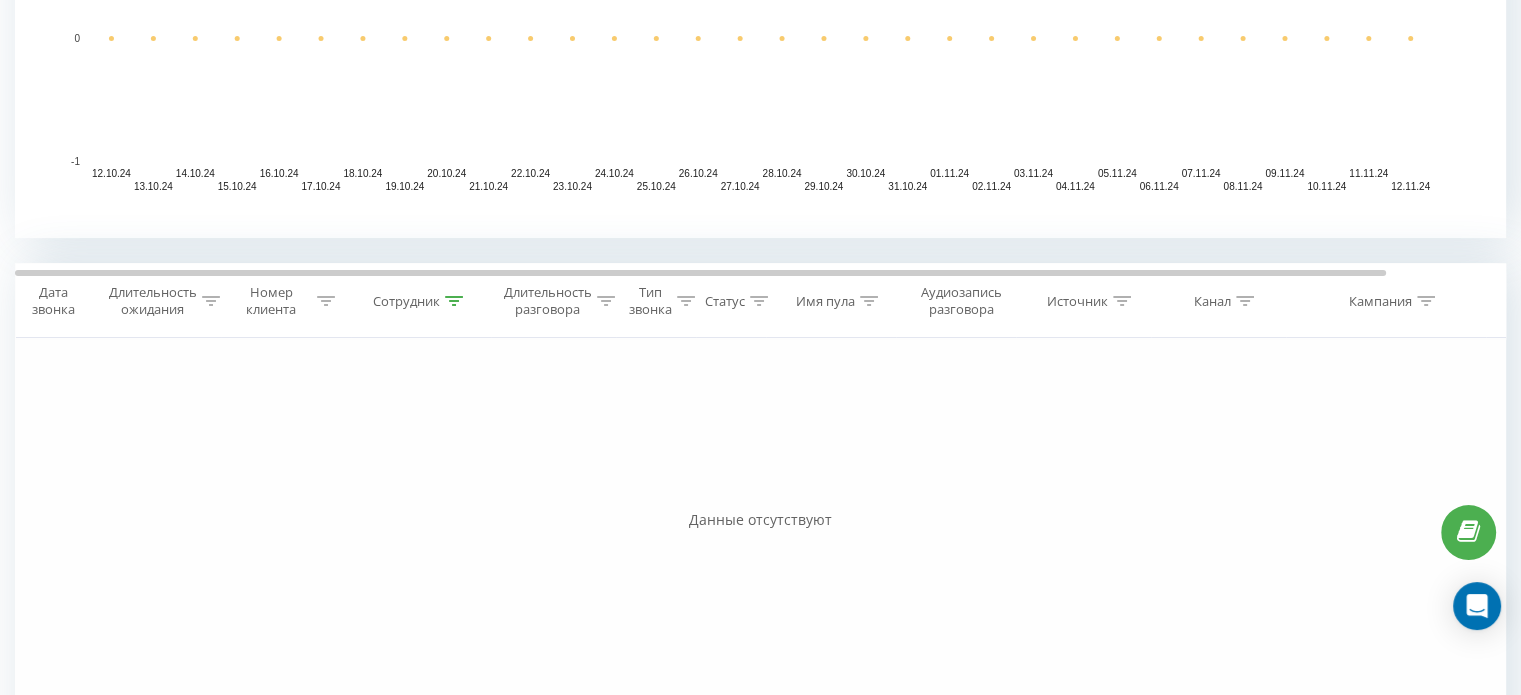 scroll, scrollTop: 708, scrollLeft: 0, axis: vertical 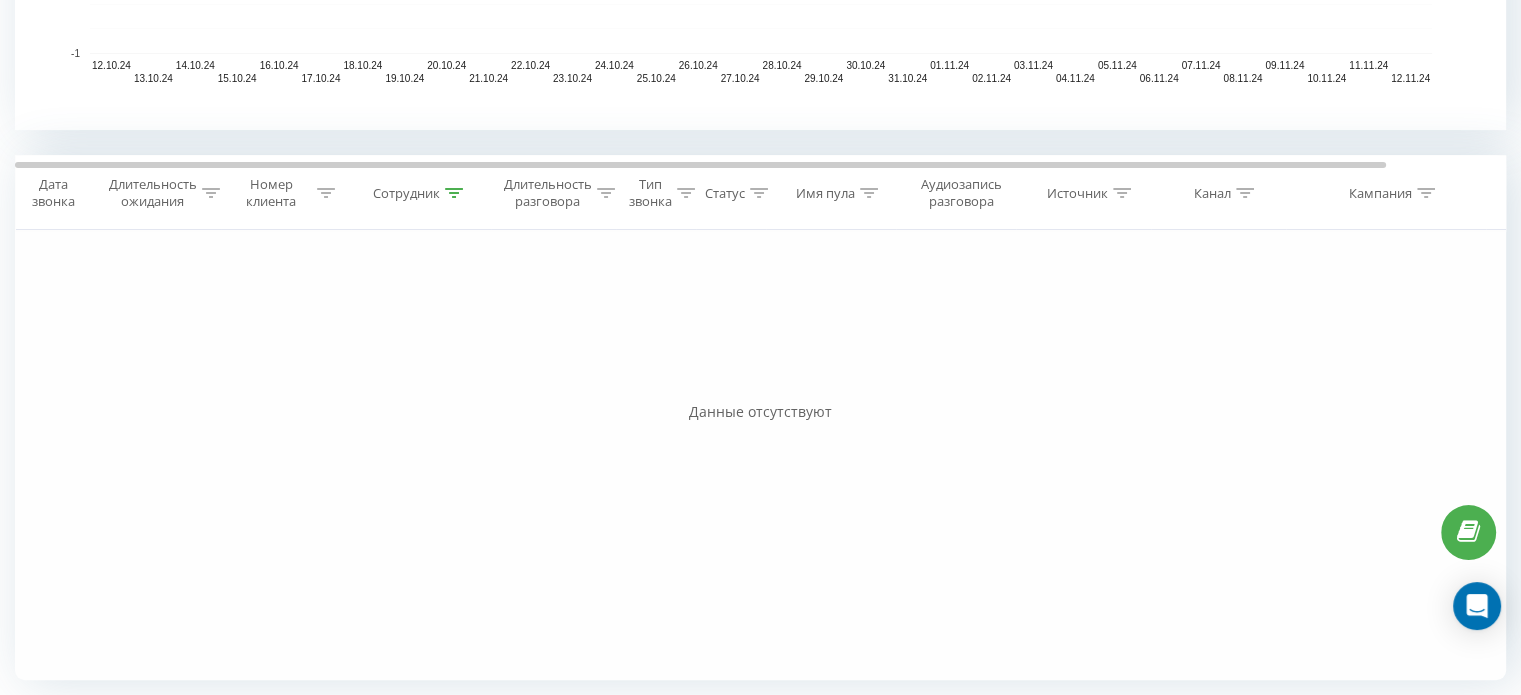 click on "Длительность разговора" at bounding box center (548, 193) 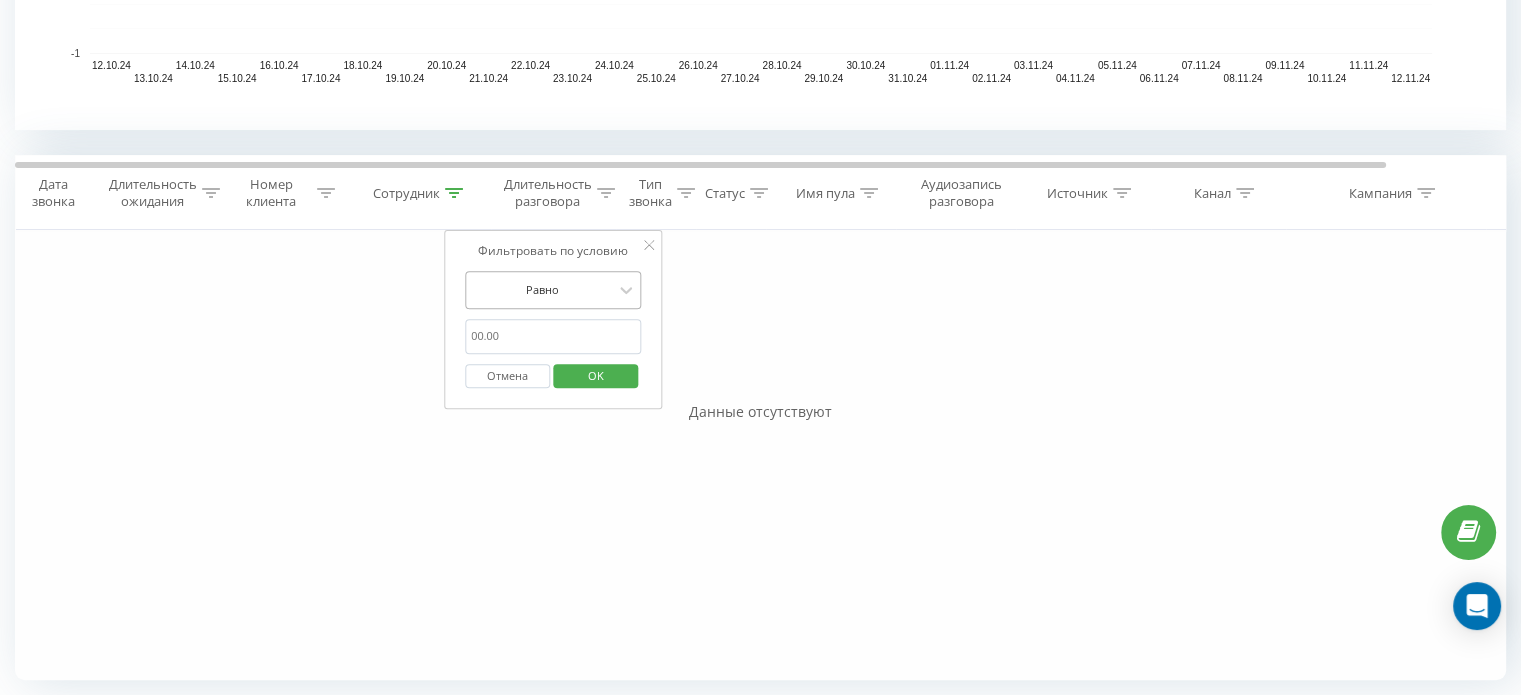 click at bounding box center [542, 289] 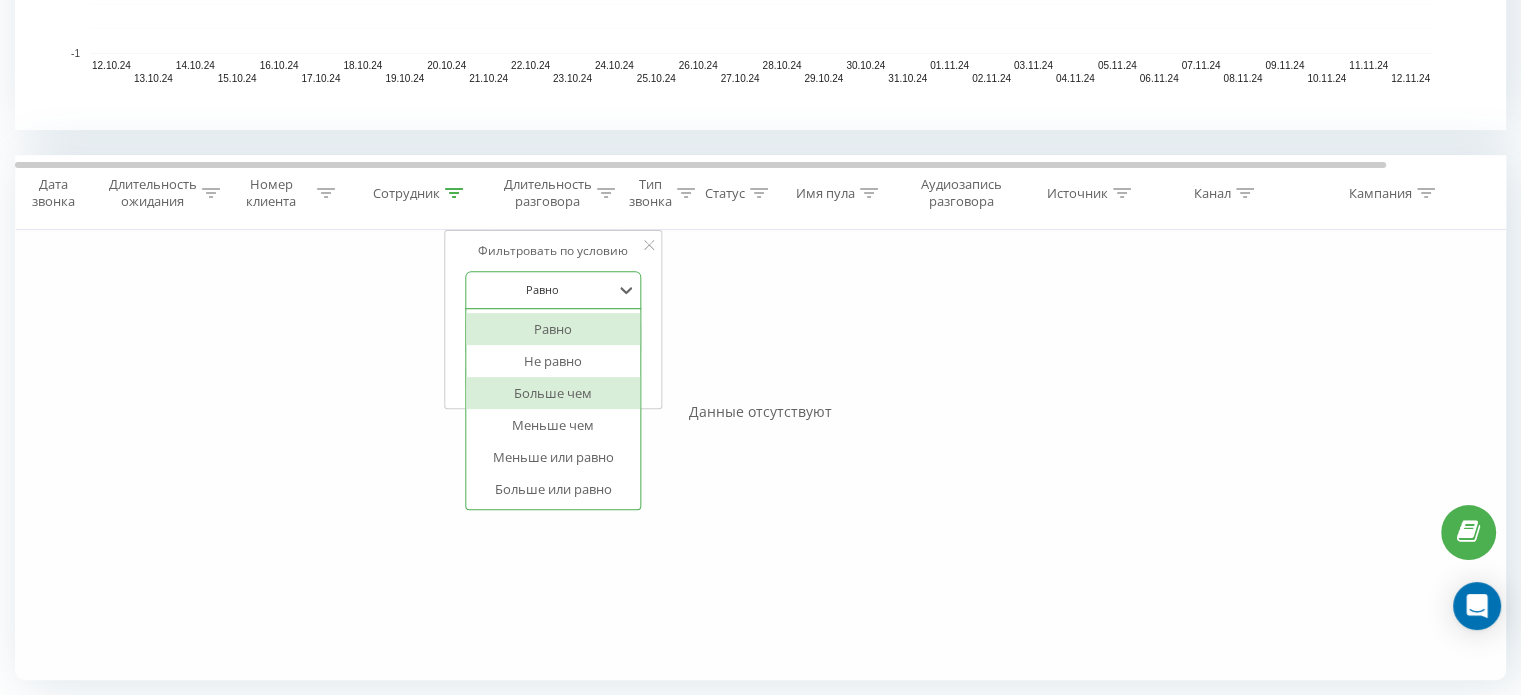 click on "Больше чем" at bounding box center [553, 393] 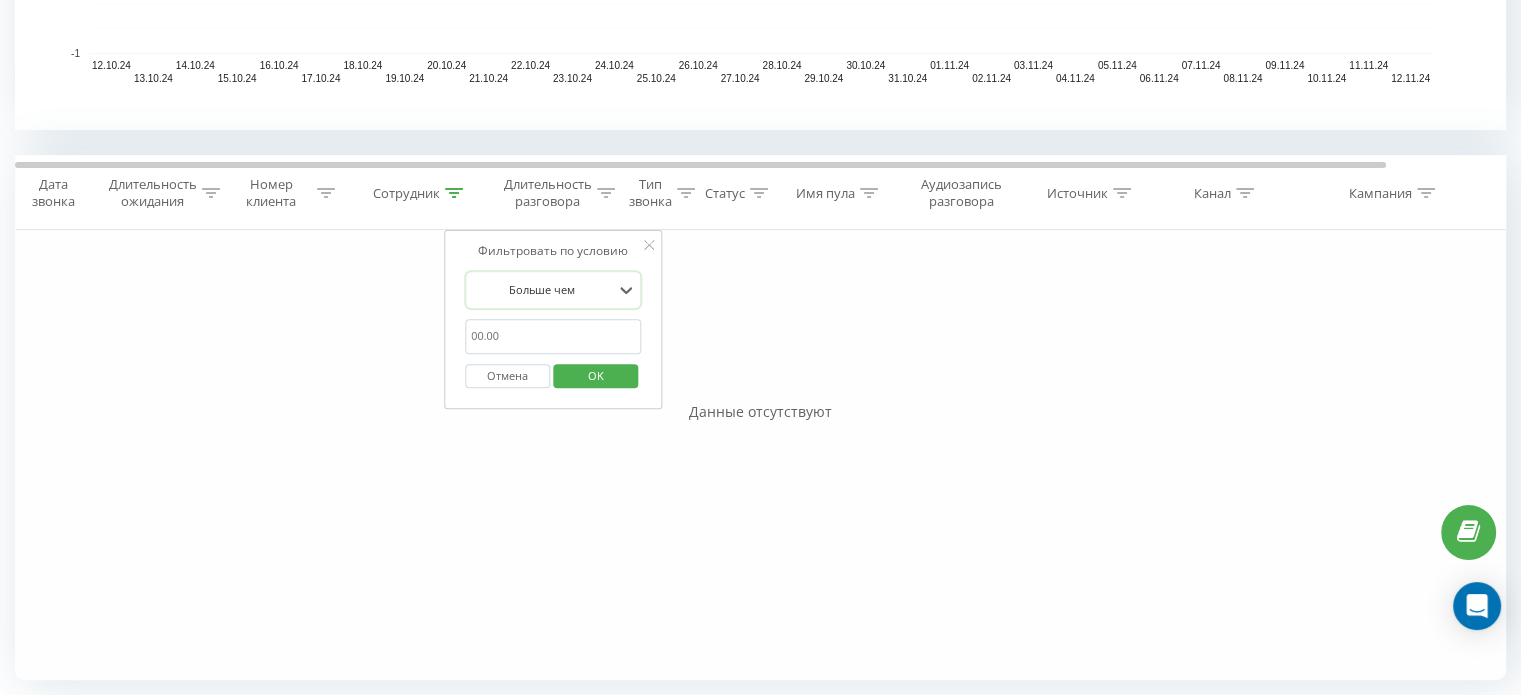 click at bounding box center [553, 336] 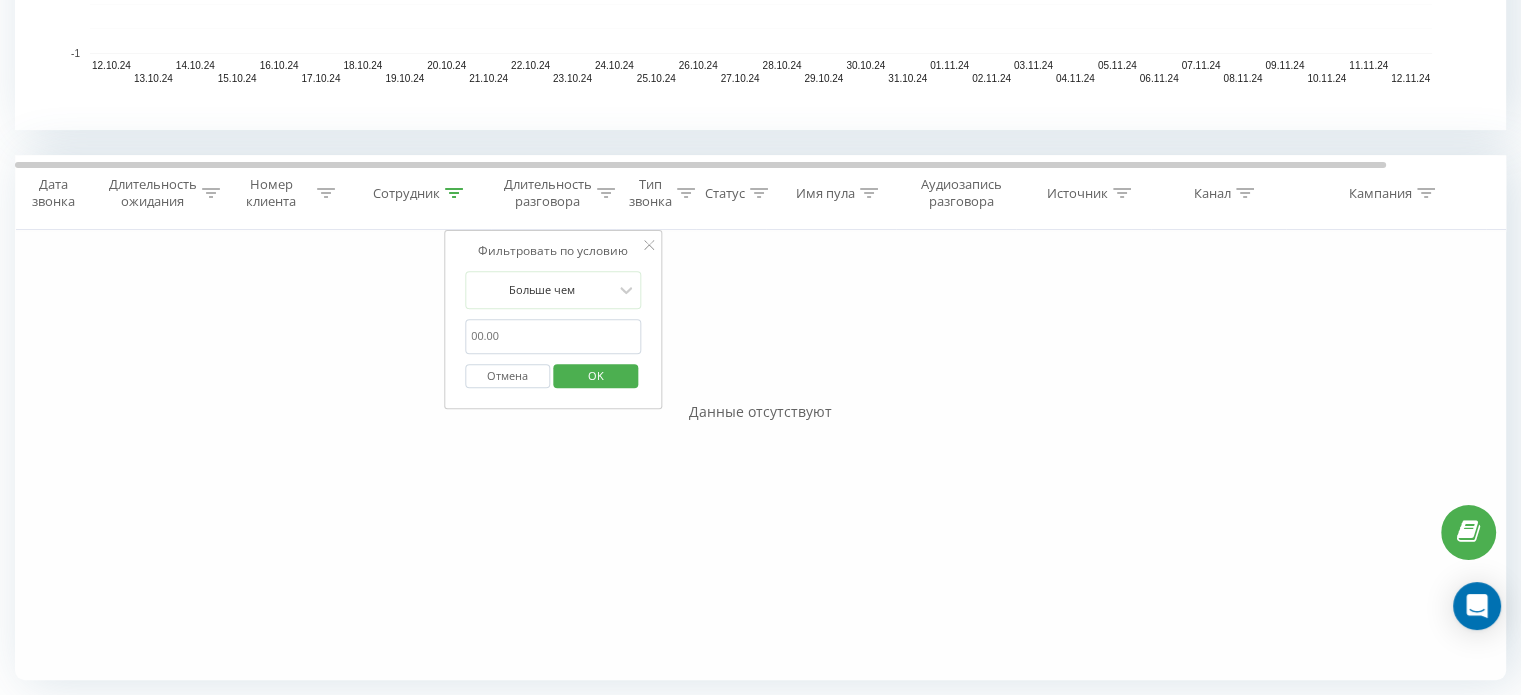 click at bounding box center (553, 336) 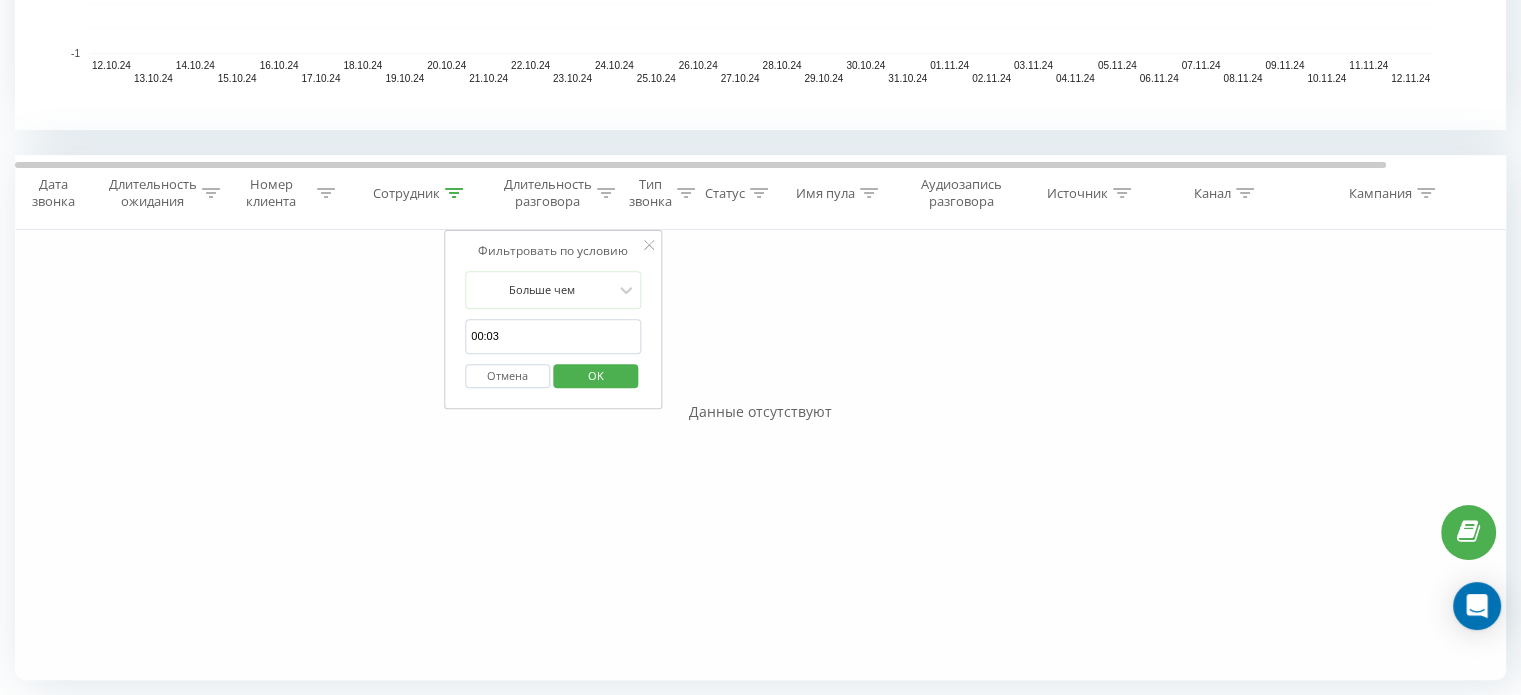 type on "00:03" 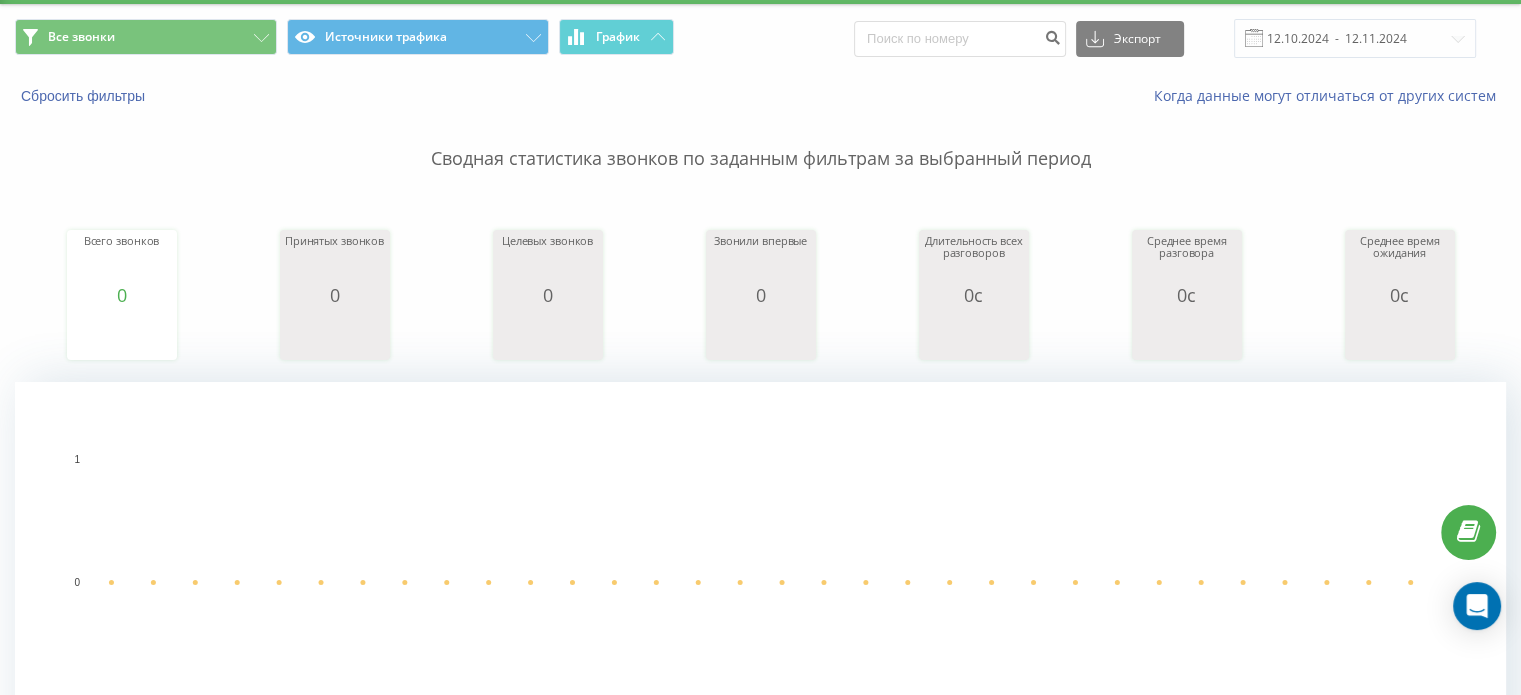 scroll, scrollTop: 0, scrollLeft: 0, axis: both 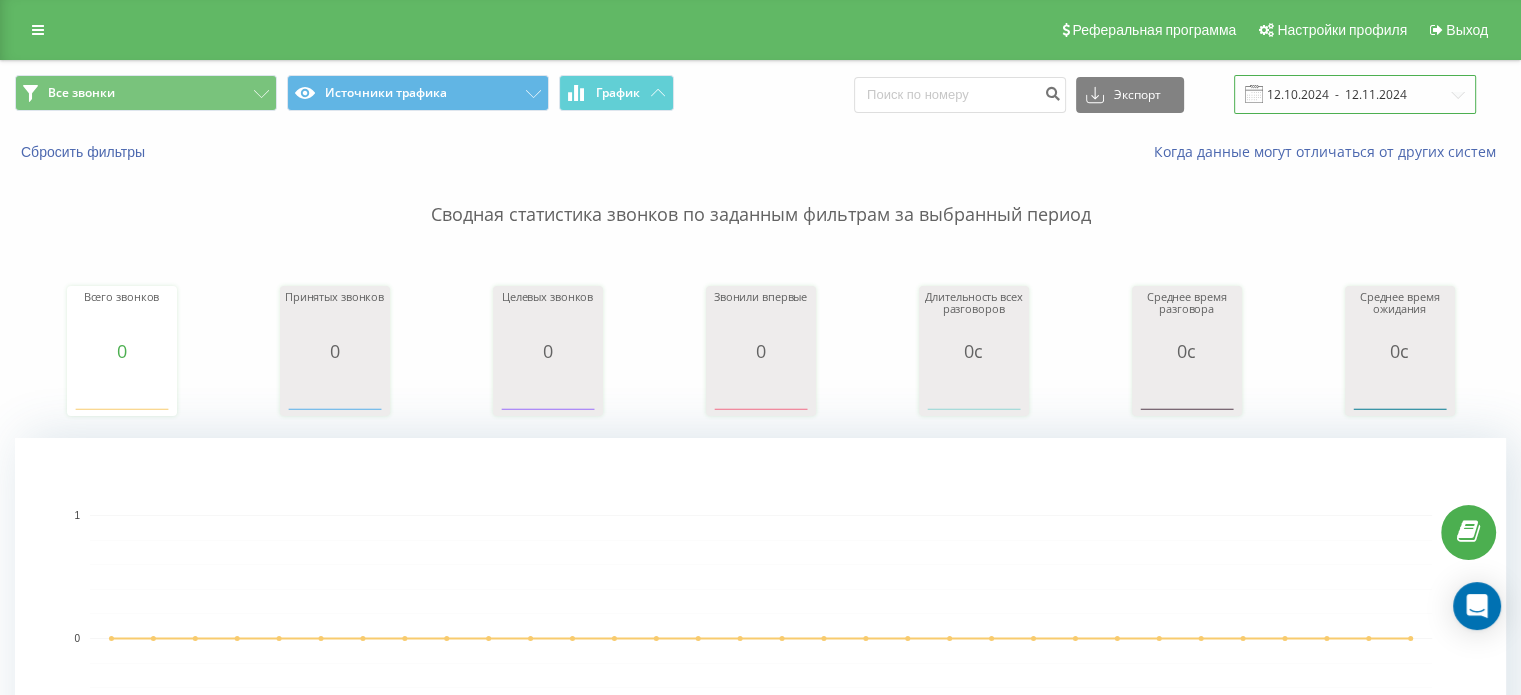 click on "12.10.2024  -  12.11.2024" at bounding box center [1355, 94] 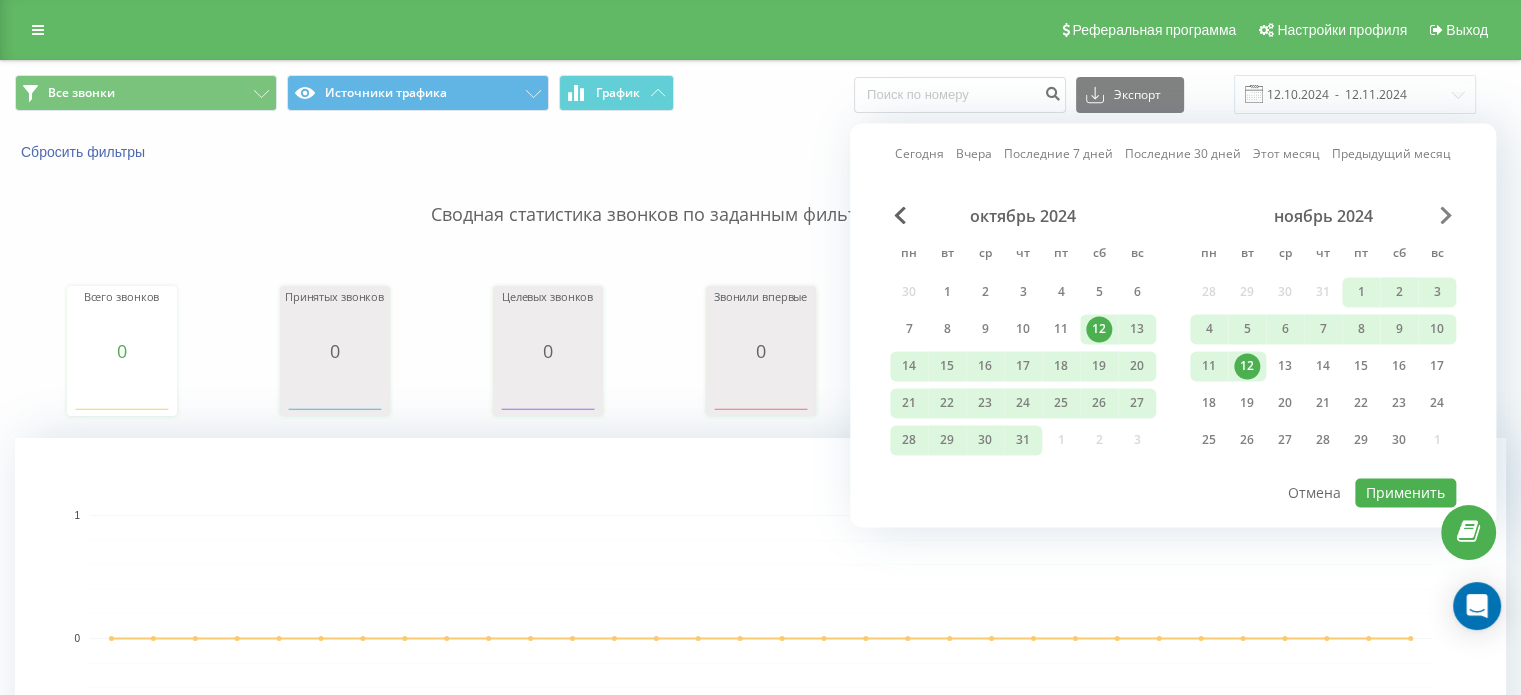 click at bounding box center (1446, 215) 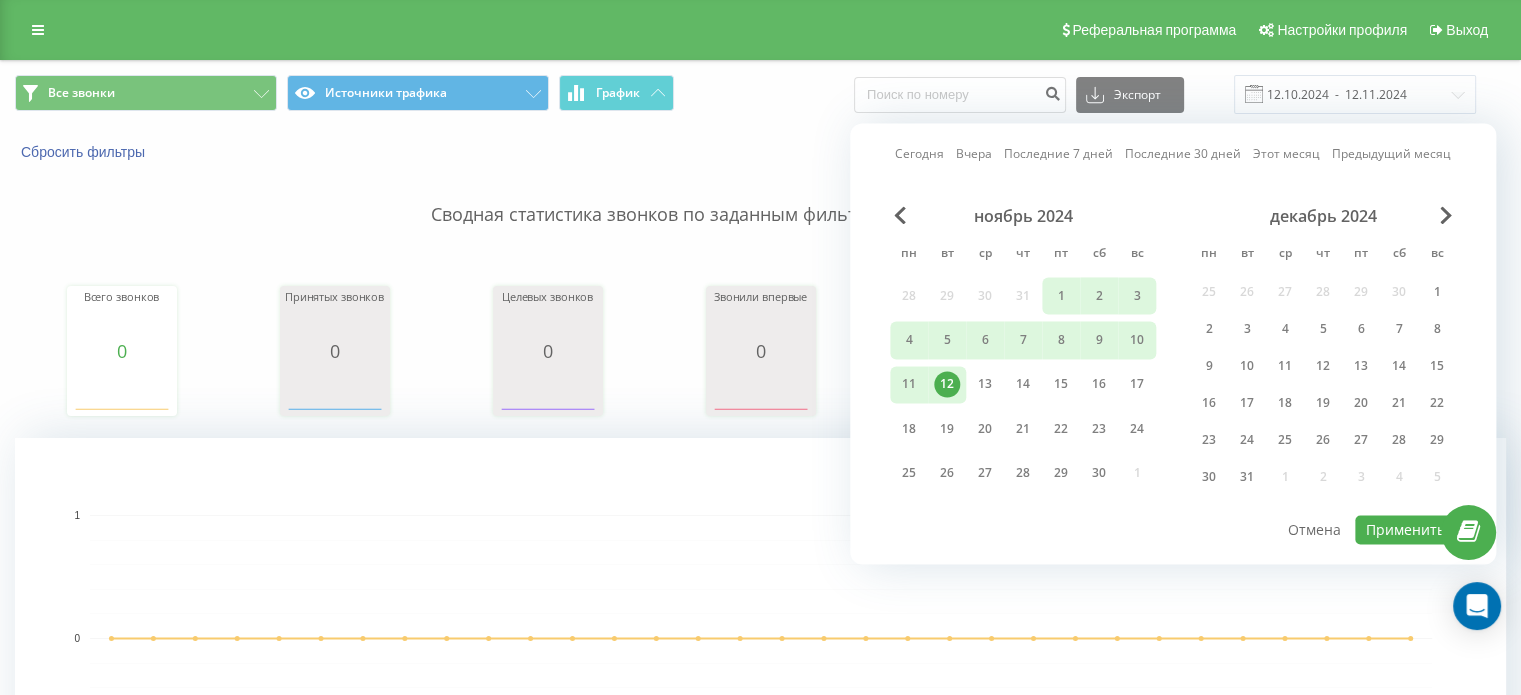 click on "Этот месяц" at bounding box center [1286, 154] 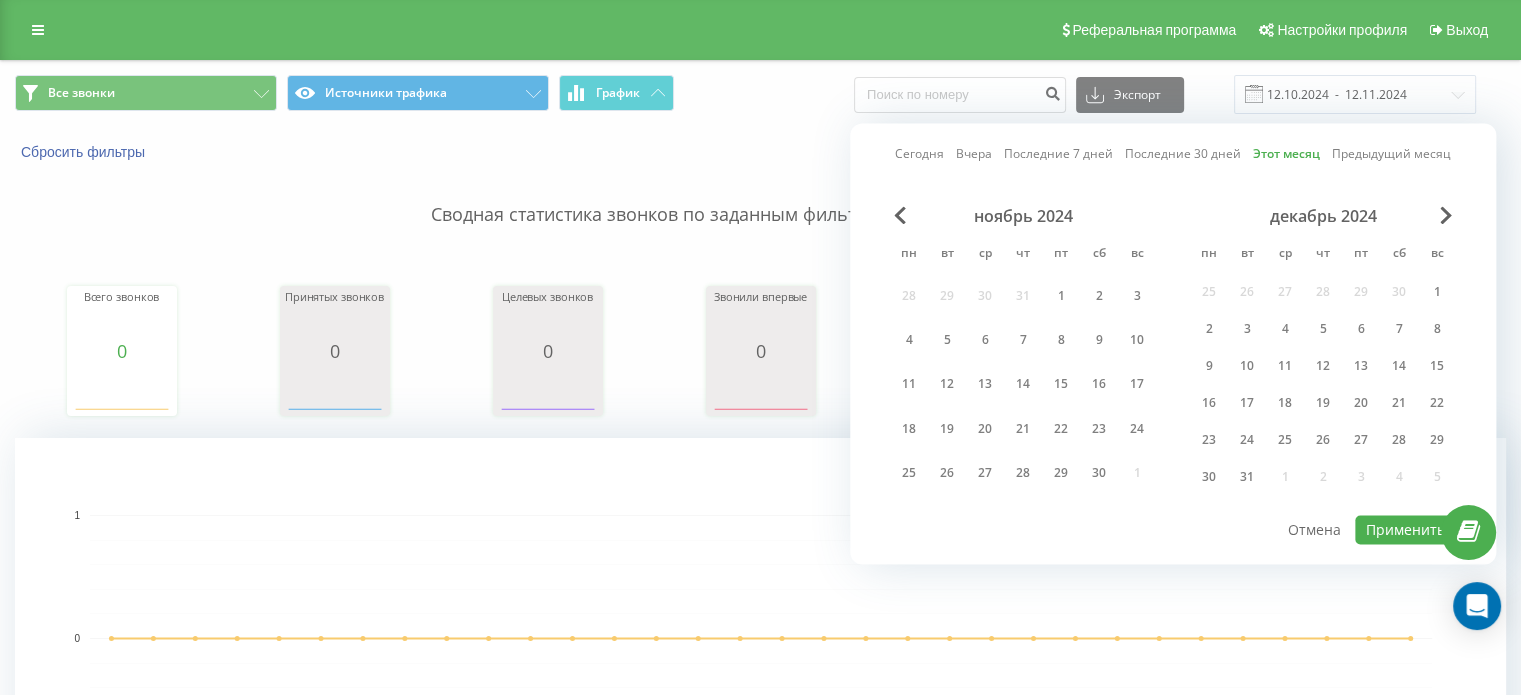 click on "декабрь 2024" at bounding box center (1323, 216) 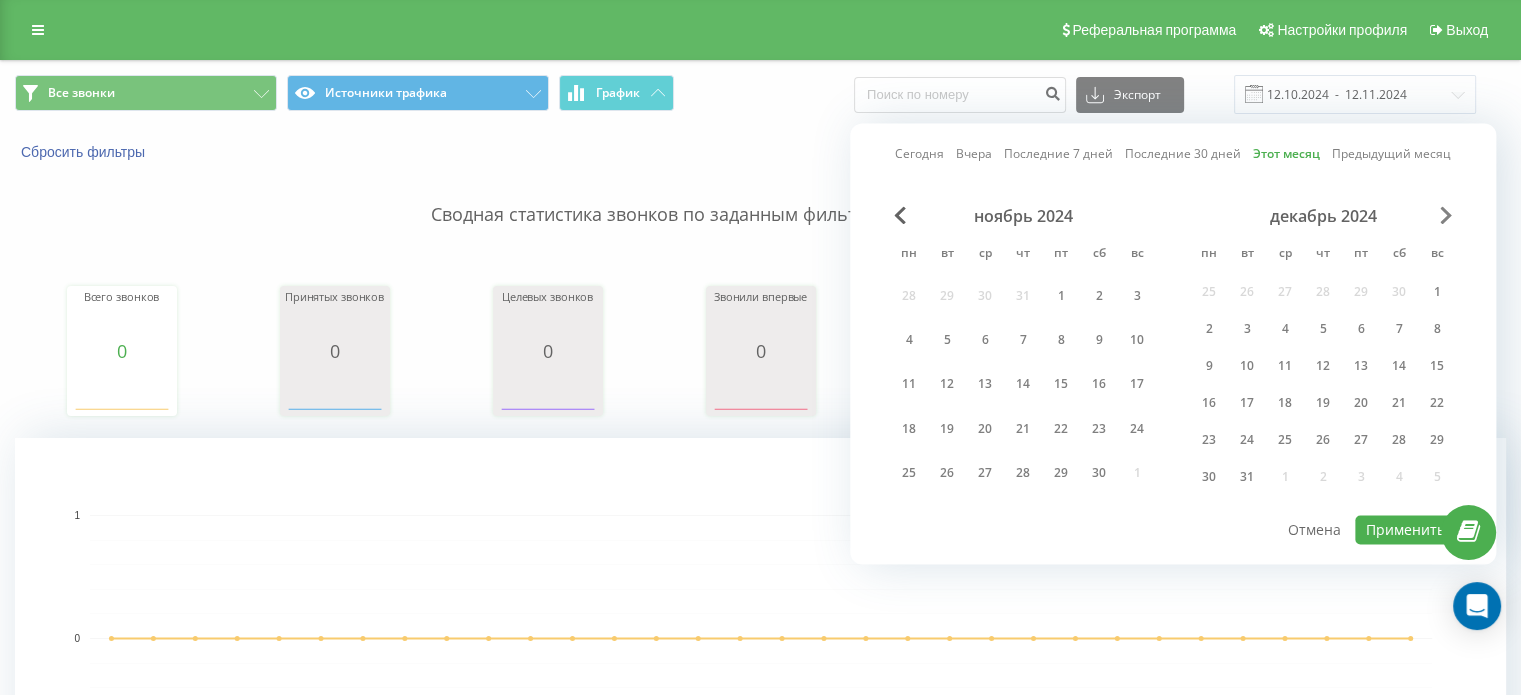 click at bounding box center (1446, 215) 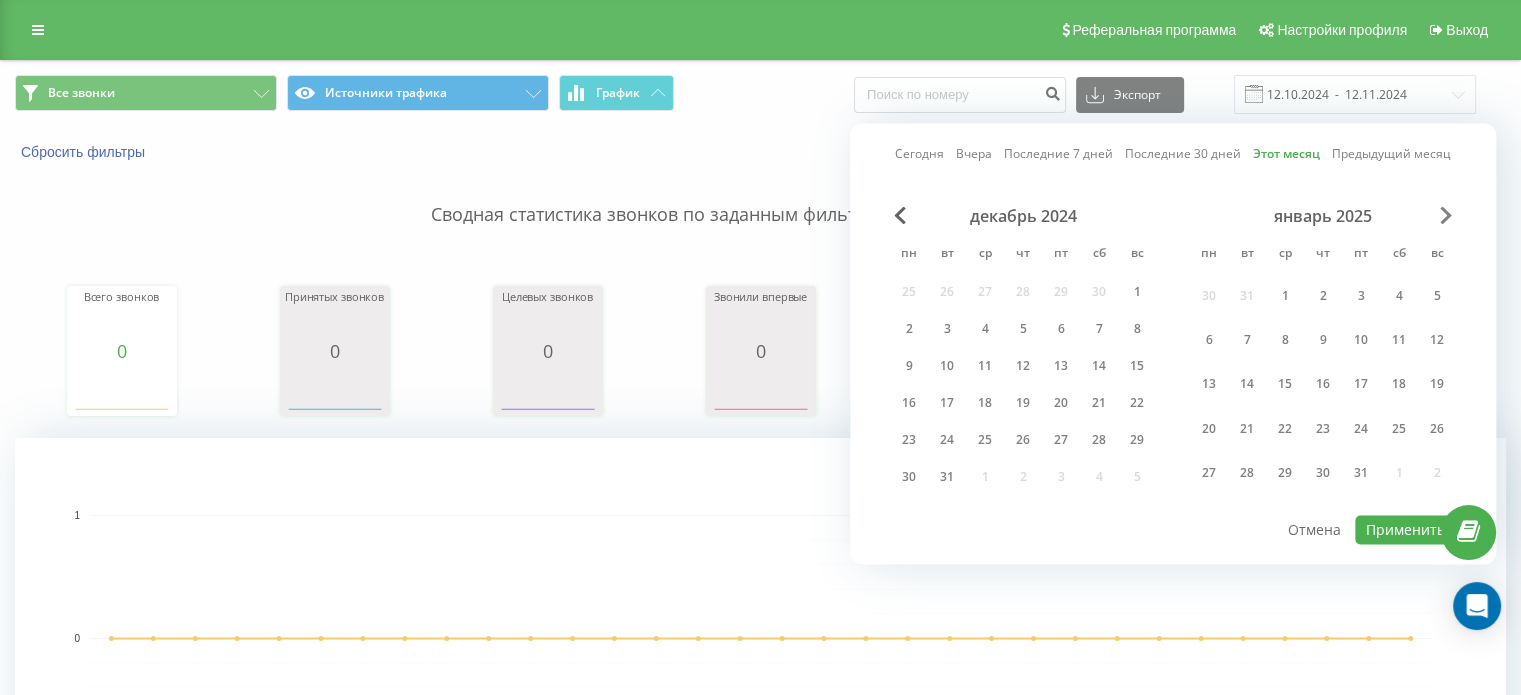 click at bounding box center [1446, 215] 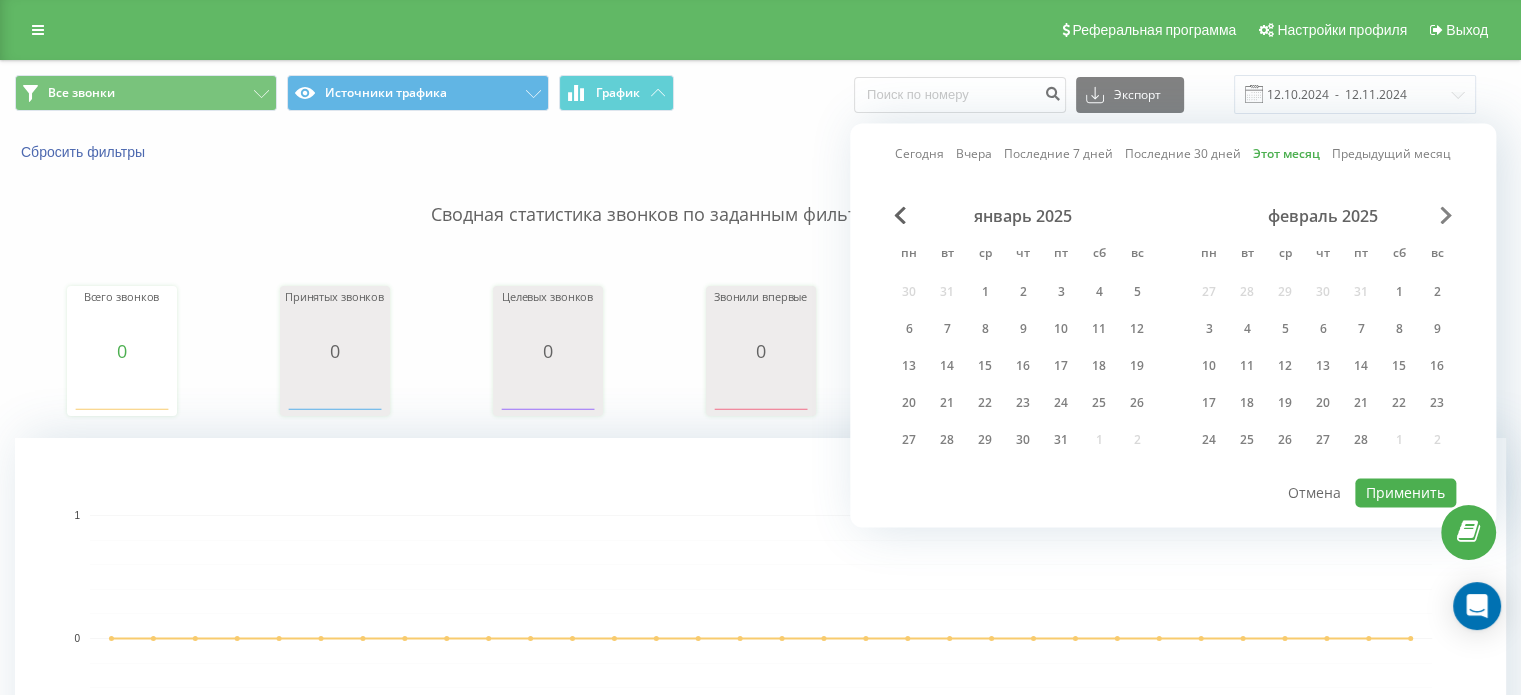 click at bounding box center [1446, 215] 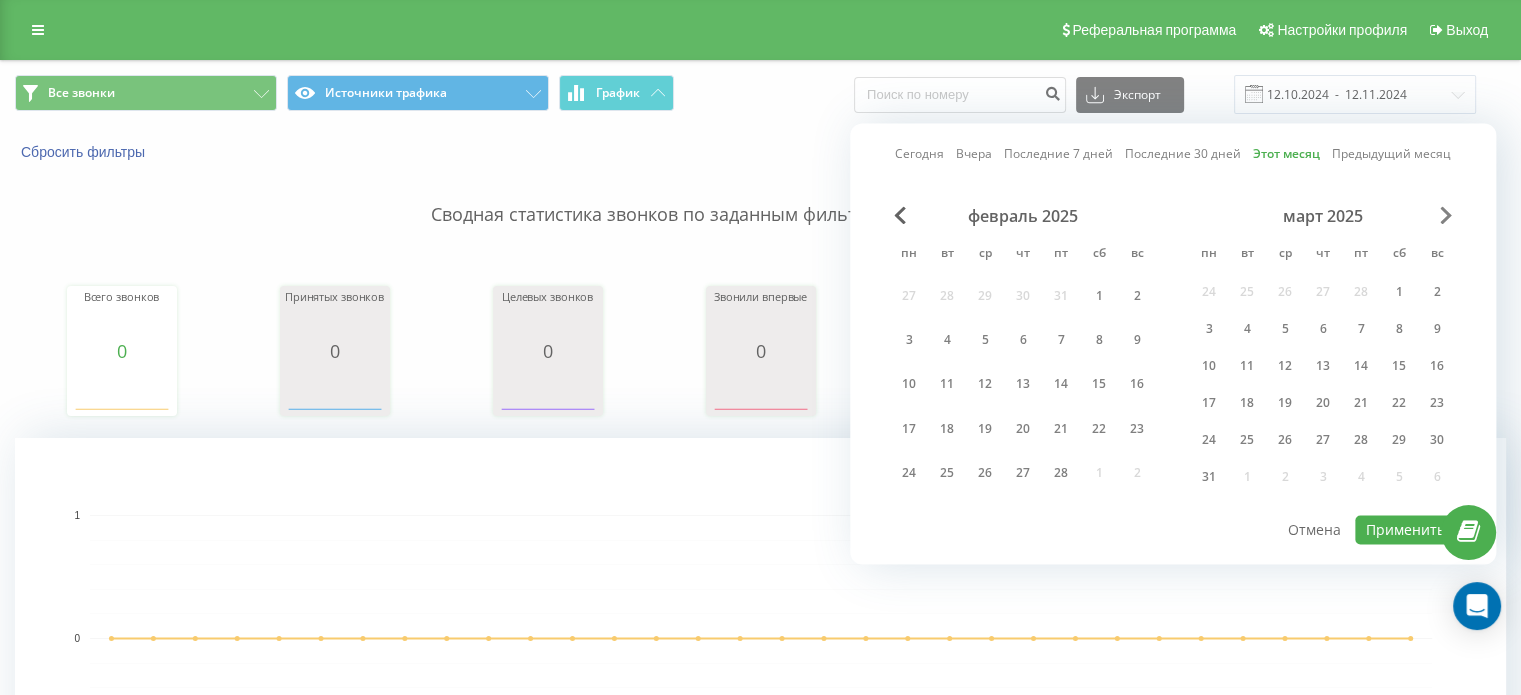 click at bounding box center (1446, 215) 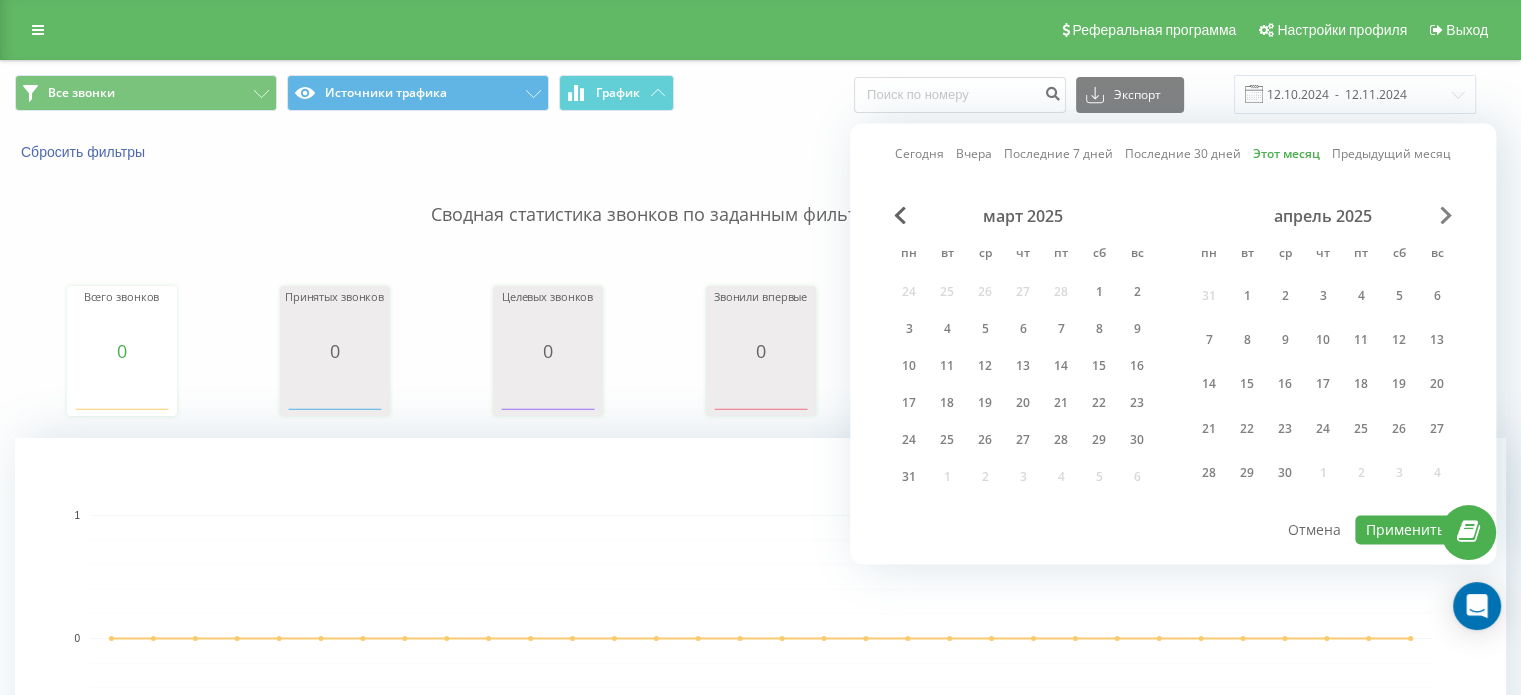 click at bounding box center [1446, 215] 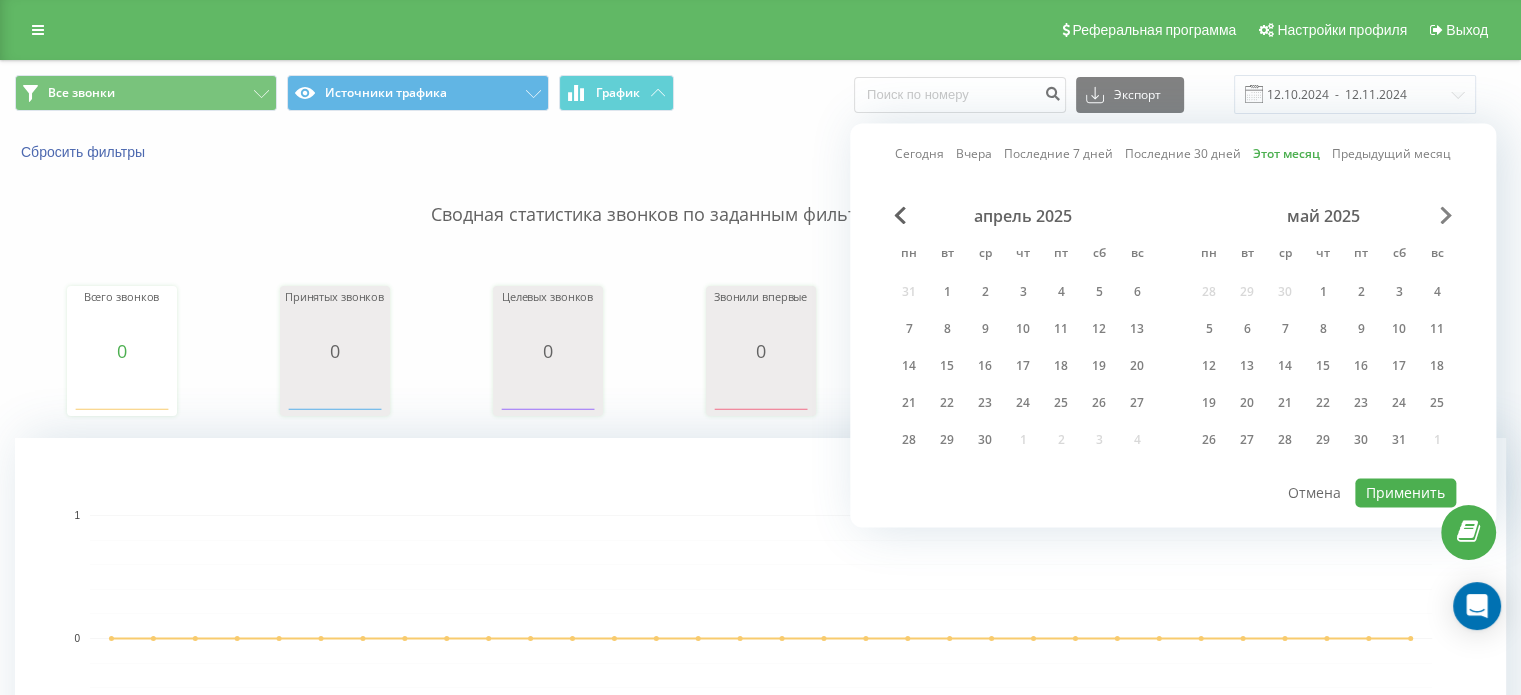 click at bounding box center (1446, 215) 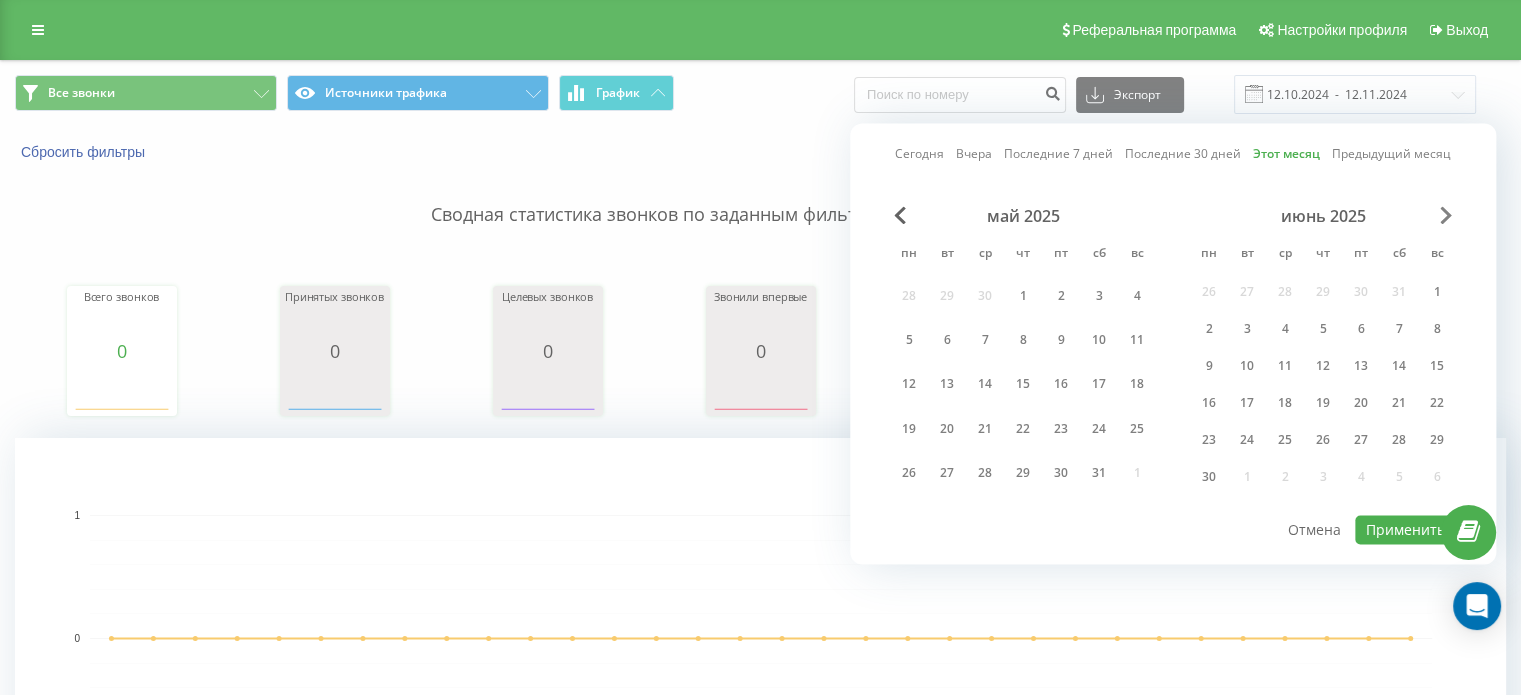 click at bounding box center [1446, 215] 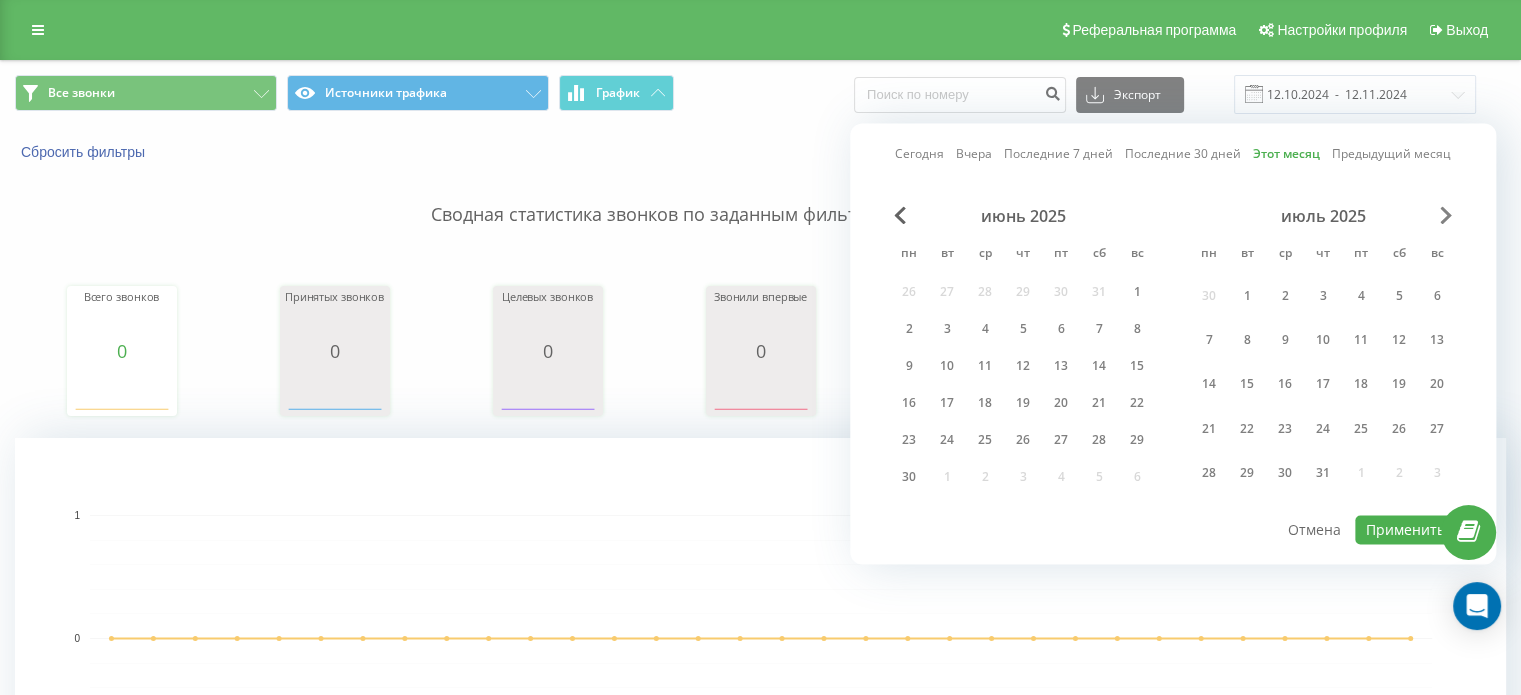 click at bounding box center (1446, 215) 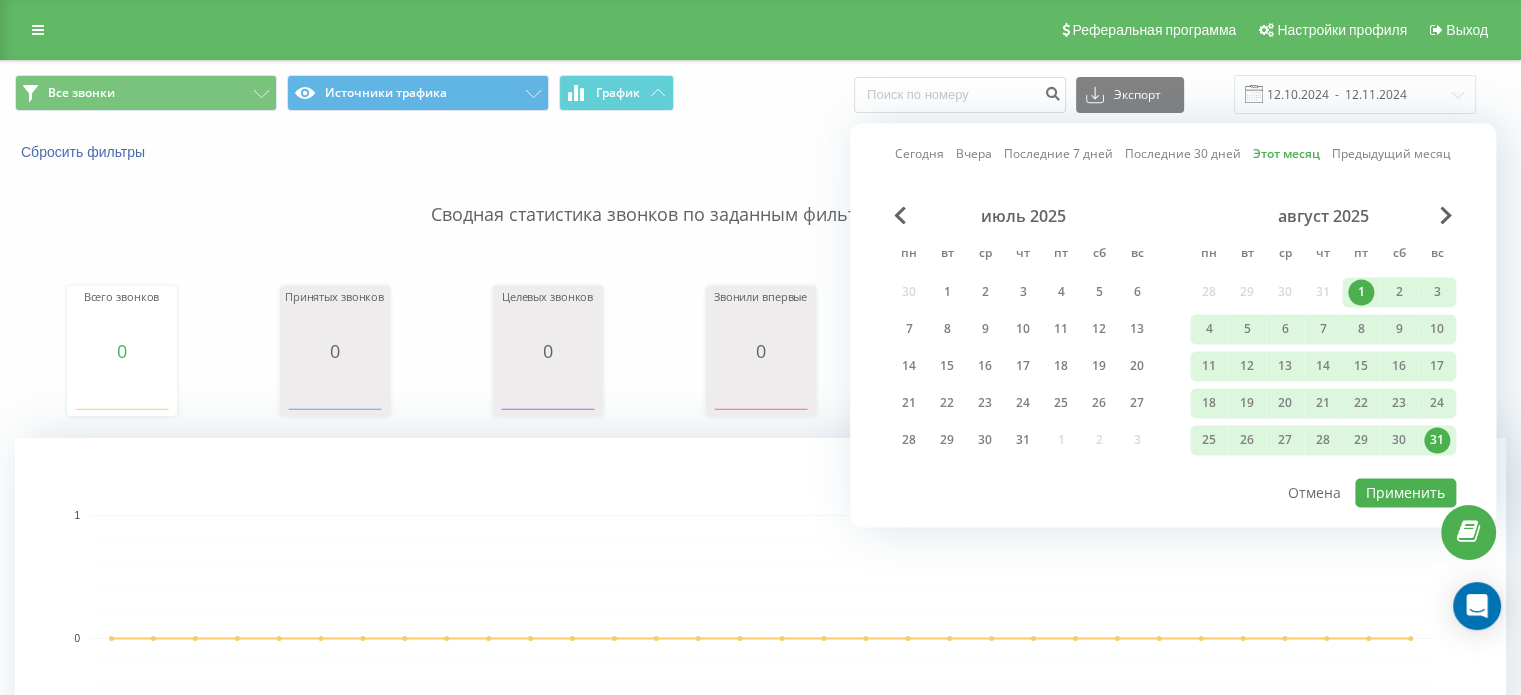 click on "1" at bounding box center [1361, 292] 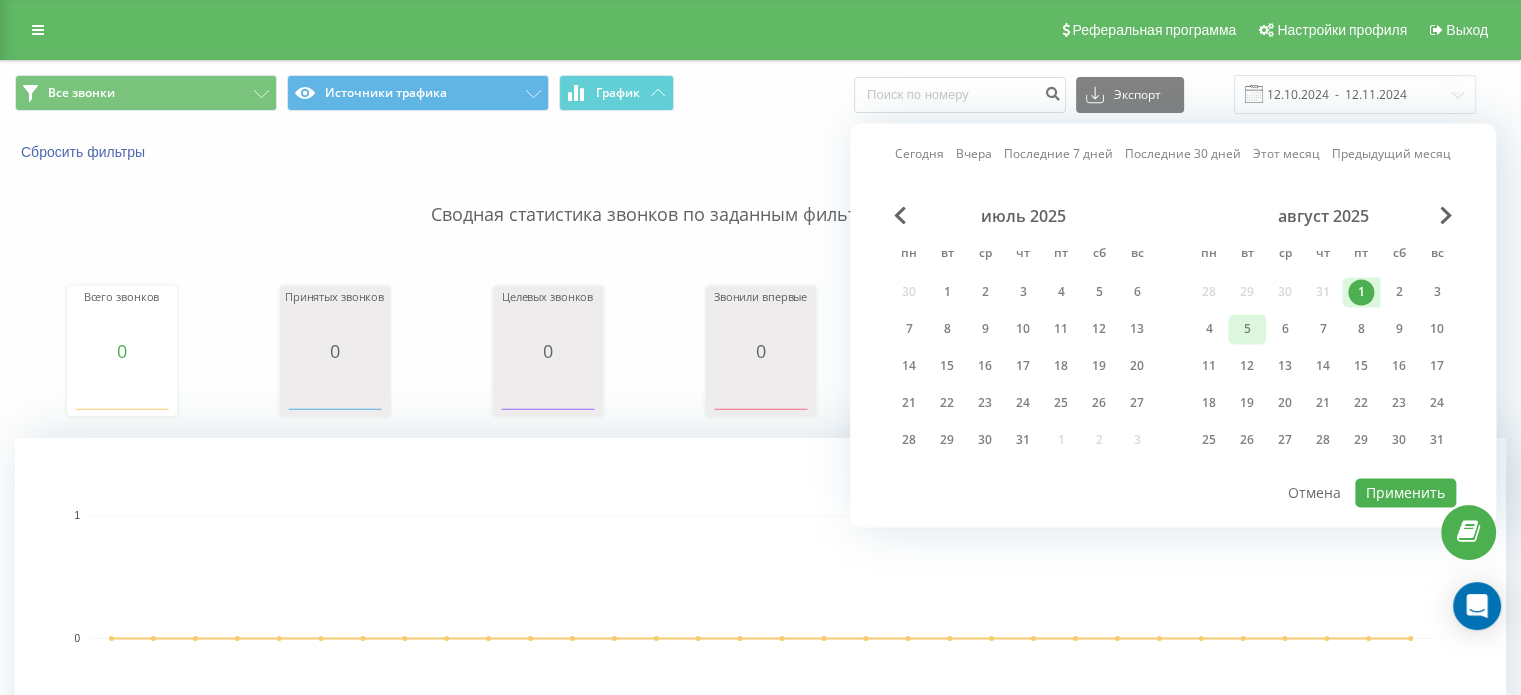 click on "5" at bounding box center (1247, 329) 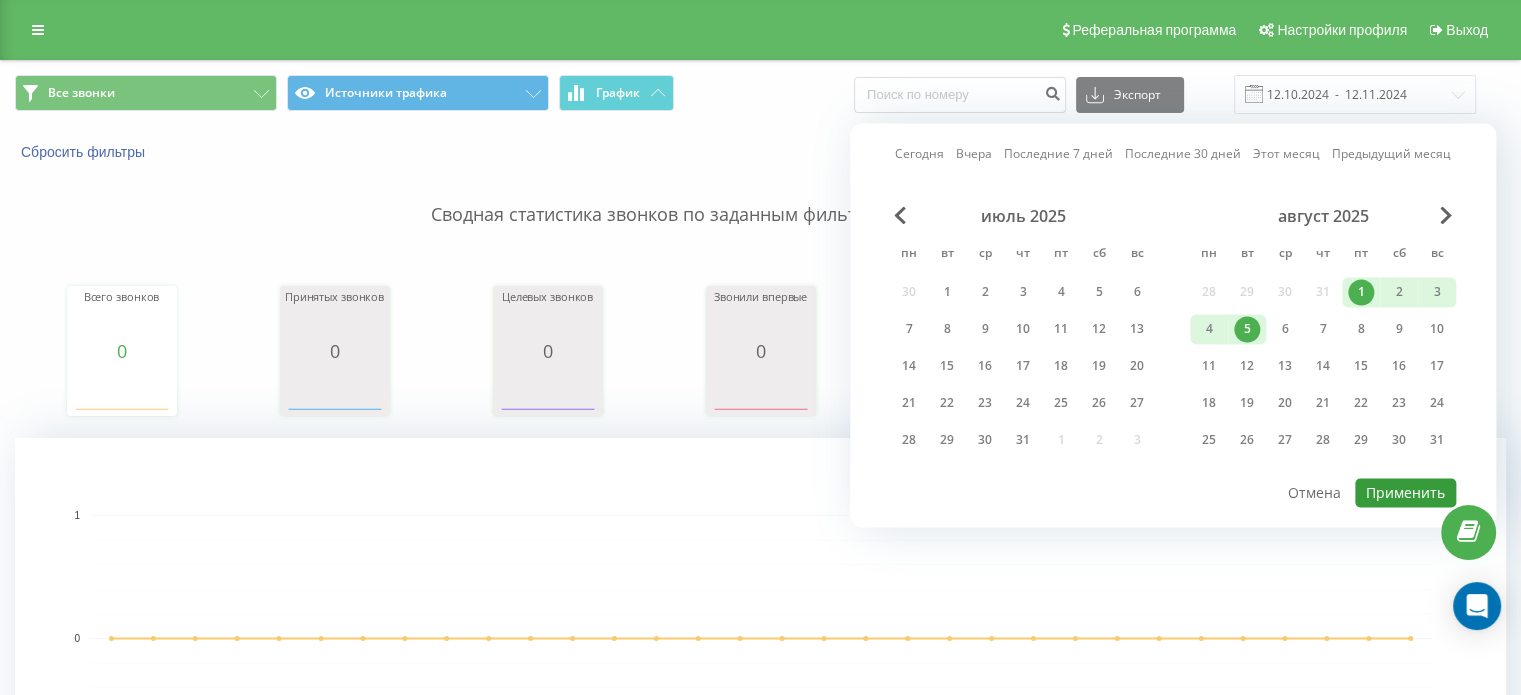 click on "Применить" at bounding box center [1405, 492] 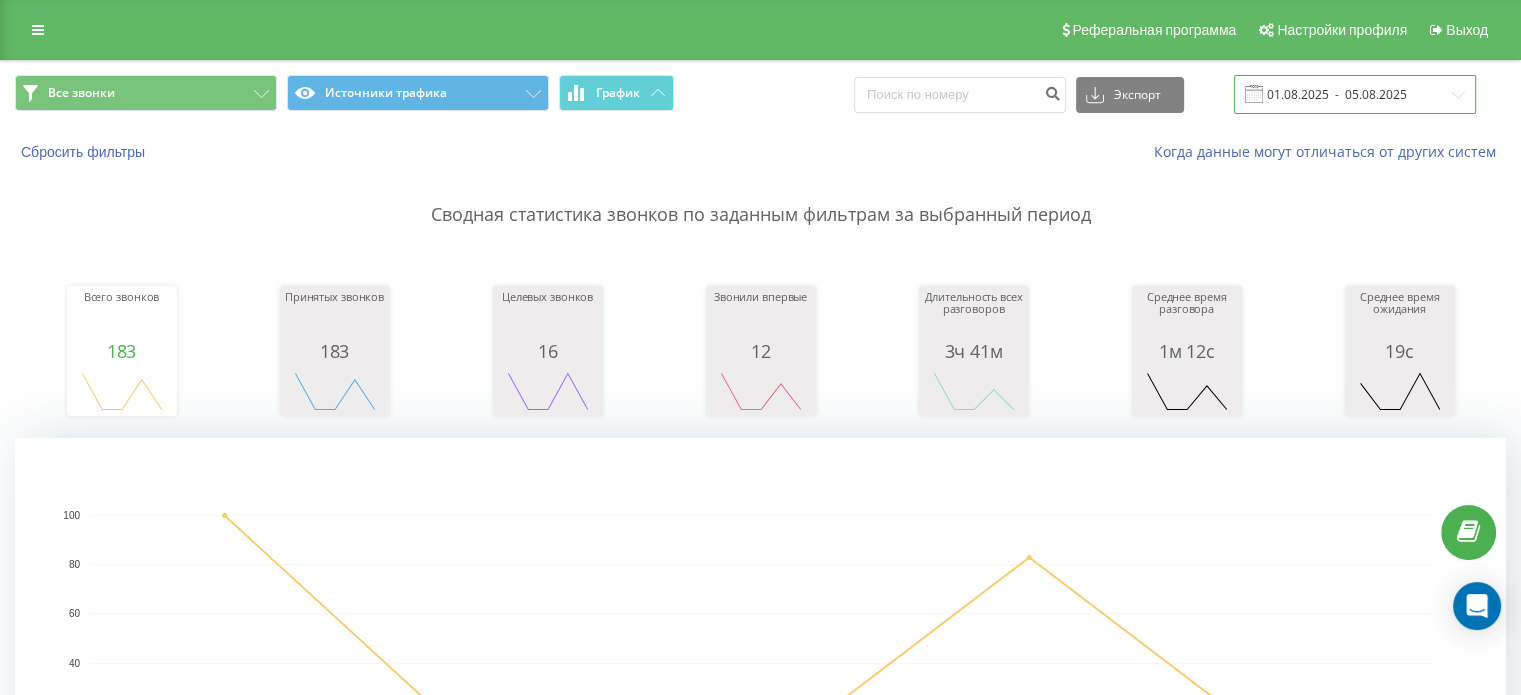 click on "01.08.2025  -  05.08.2025" at bounding box center (1355, 94) 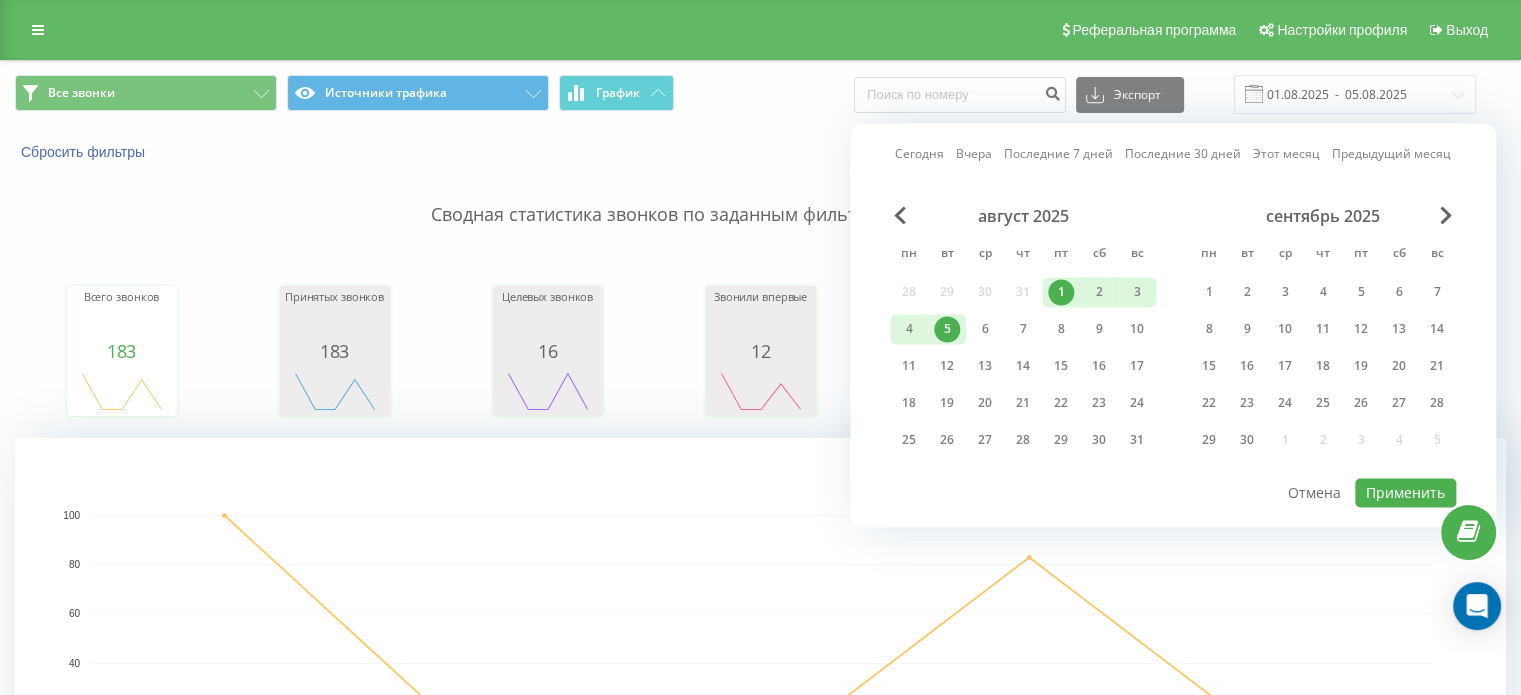 click on "5" at bounding box center [947, 329] 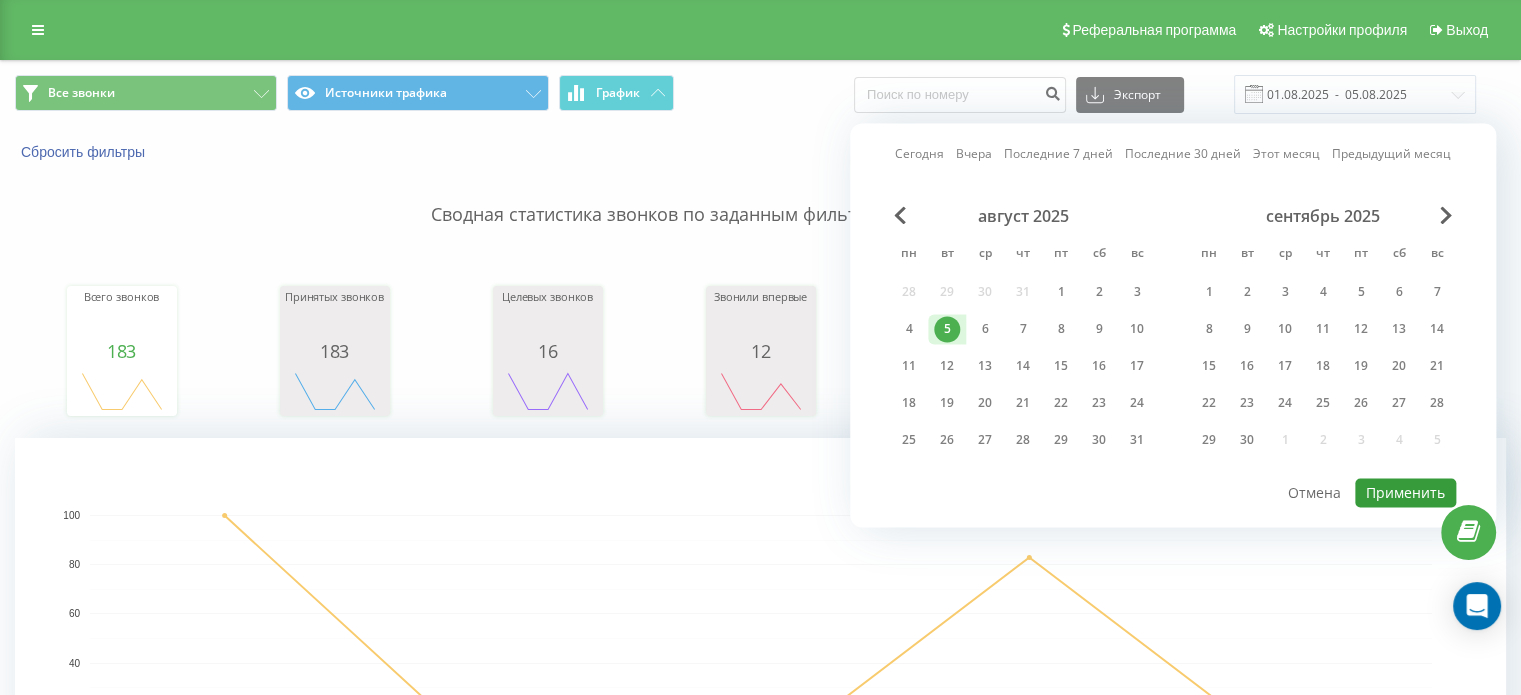 click on "Применить" at bounding box center (1405, 492) 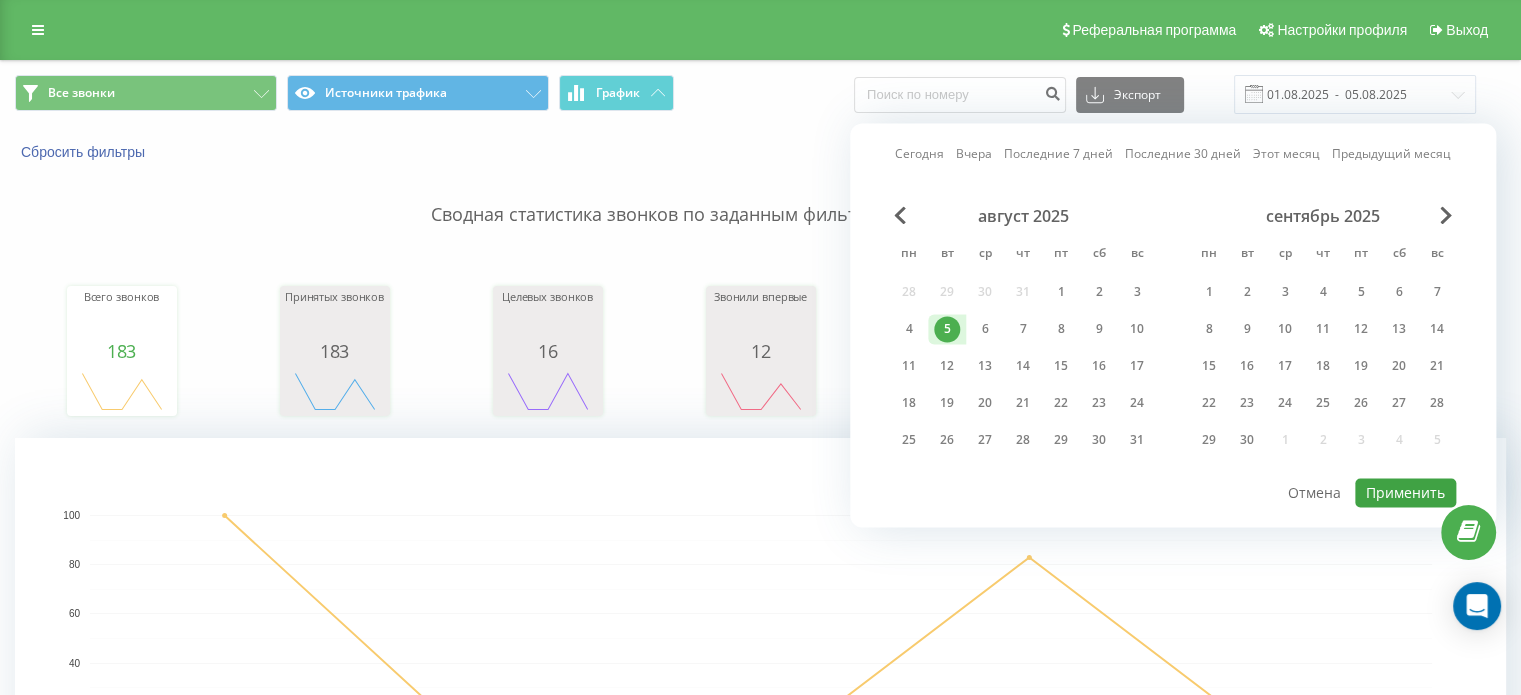 type on "05.08.2025  -  05.08.2025" 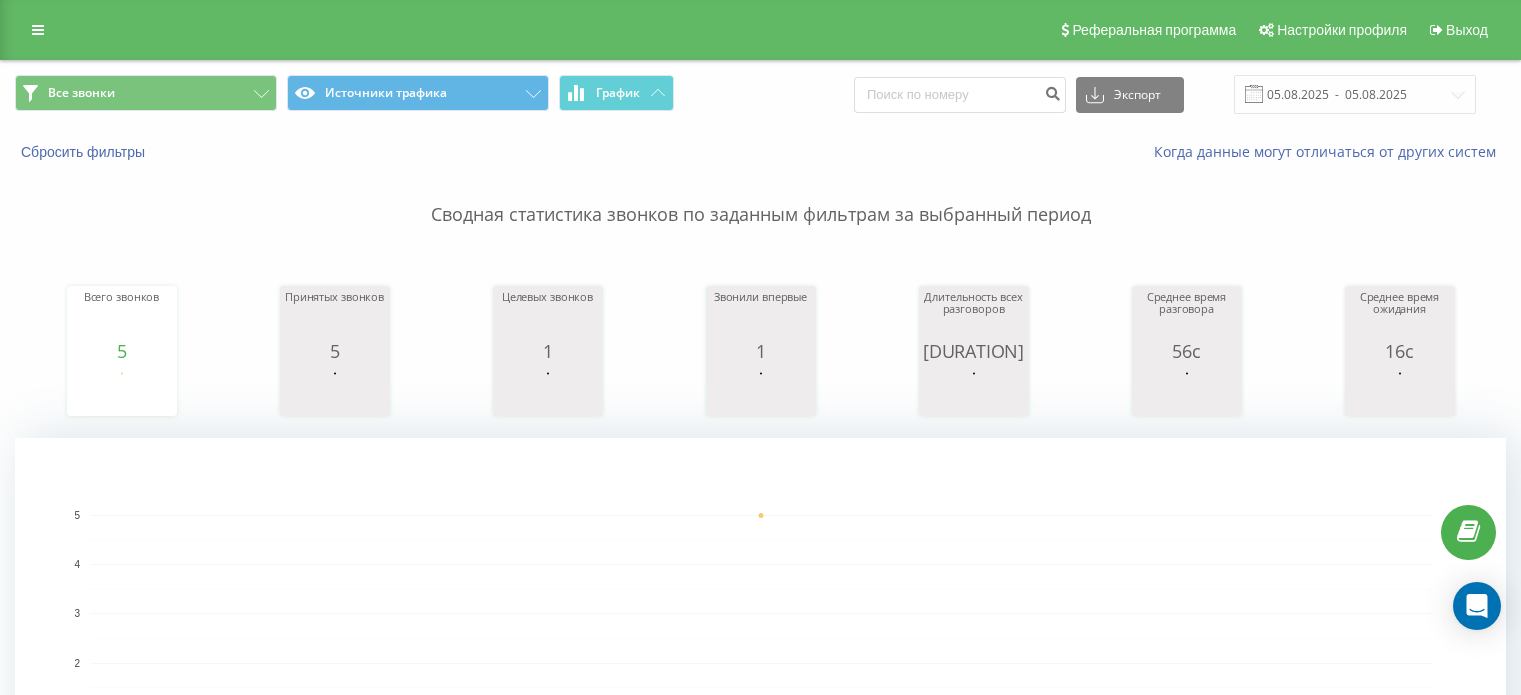 scroll, scrollTop: 0, scrollLeft: 0, axis: both 